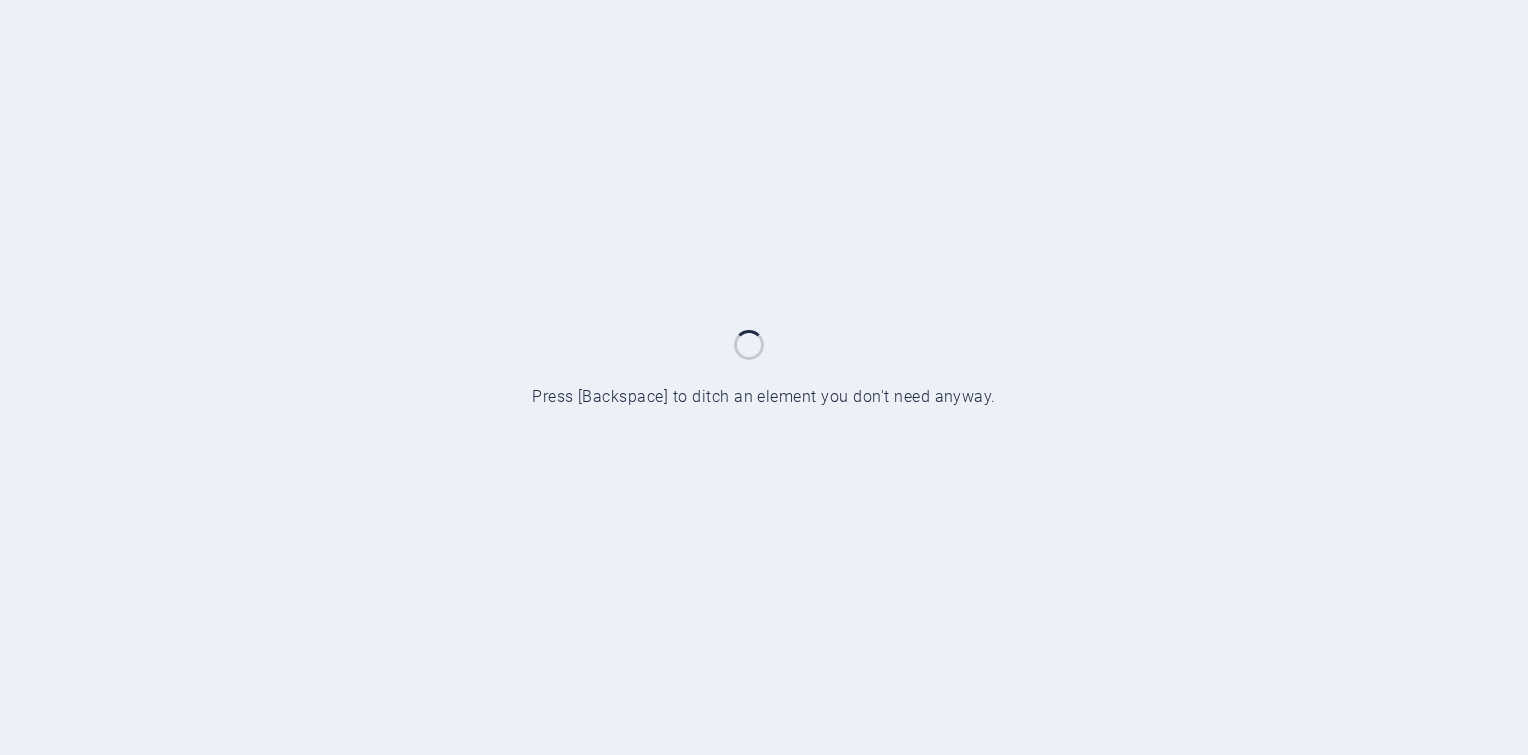 scroll, scrollTop: 0, scrollLeft: 0, axis: both 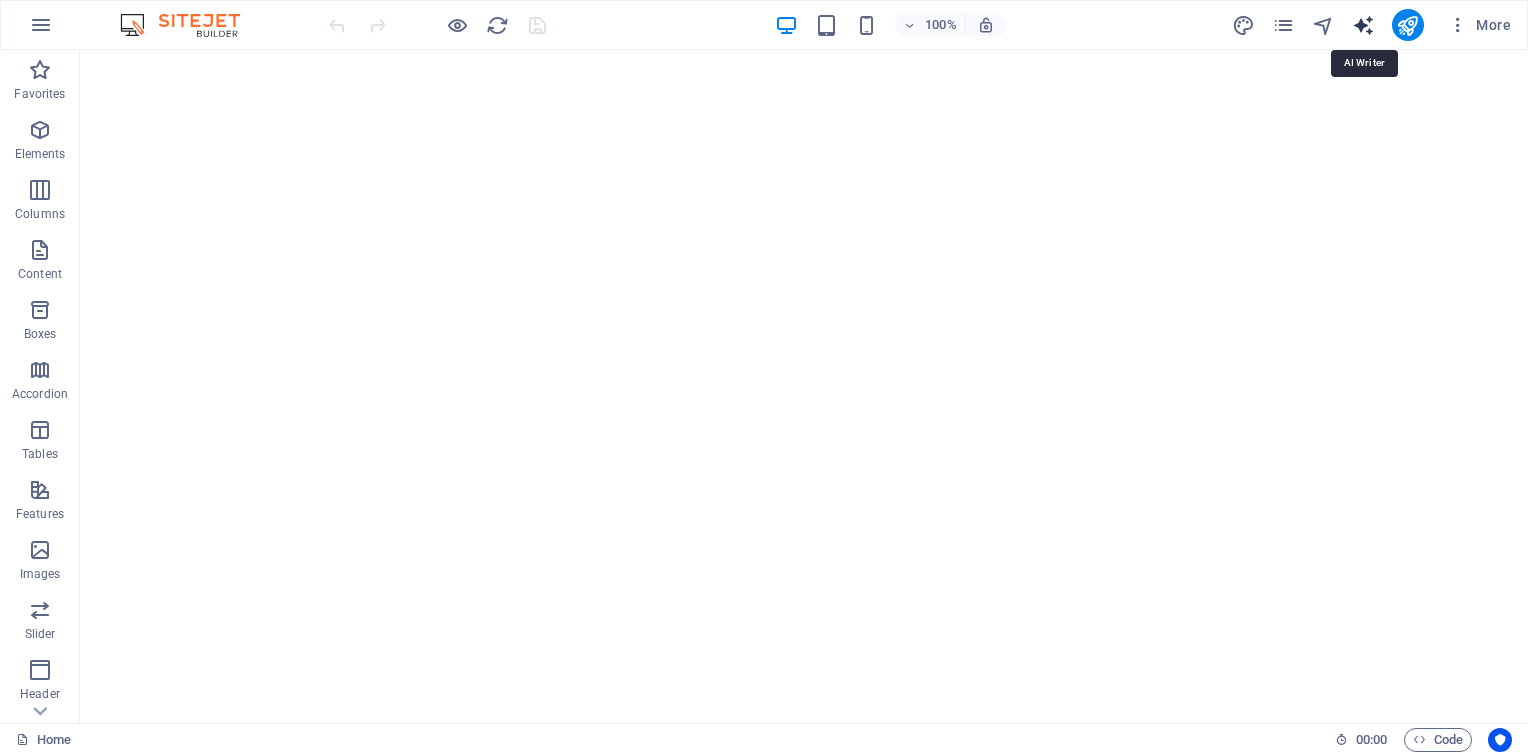 click at bounding box center [1363, 25] 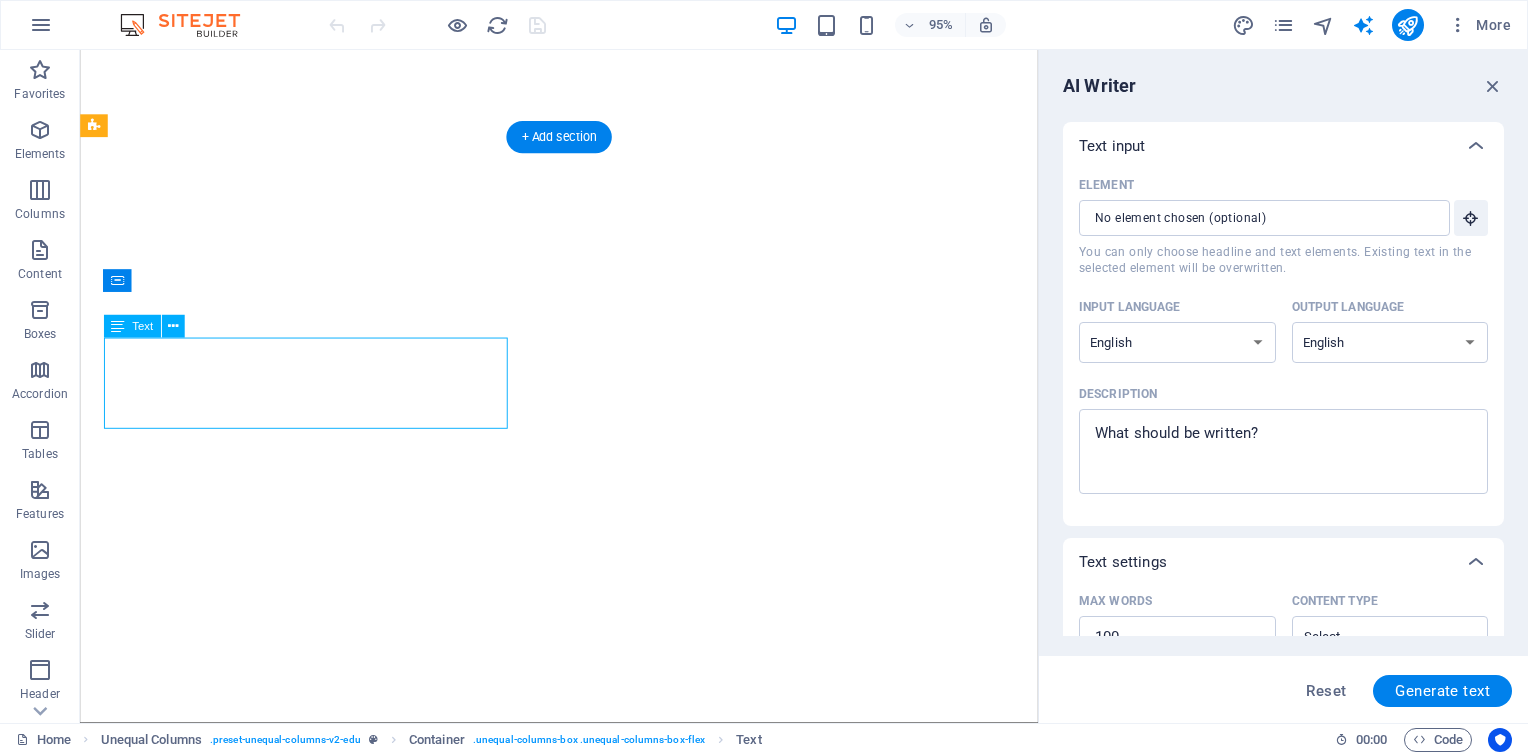 click on "Drag here to replace the existing content. Press “Ctrl” if you want to create a new element.
H1   Unequal Columns   Container   Container   Image   Container   Container   Image   Container   4 columns   Container   Icon   Container   Counter   Container   Text   Container   H2   Container   2 columns   Container   Spacer   Container   Button   Container   Collection listing   Menu Bar   Menu + Add section + Add section   Text" at bounding box center [559, 386] 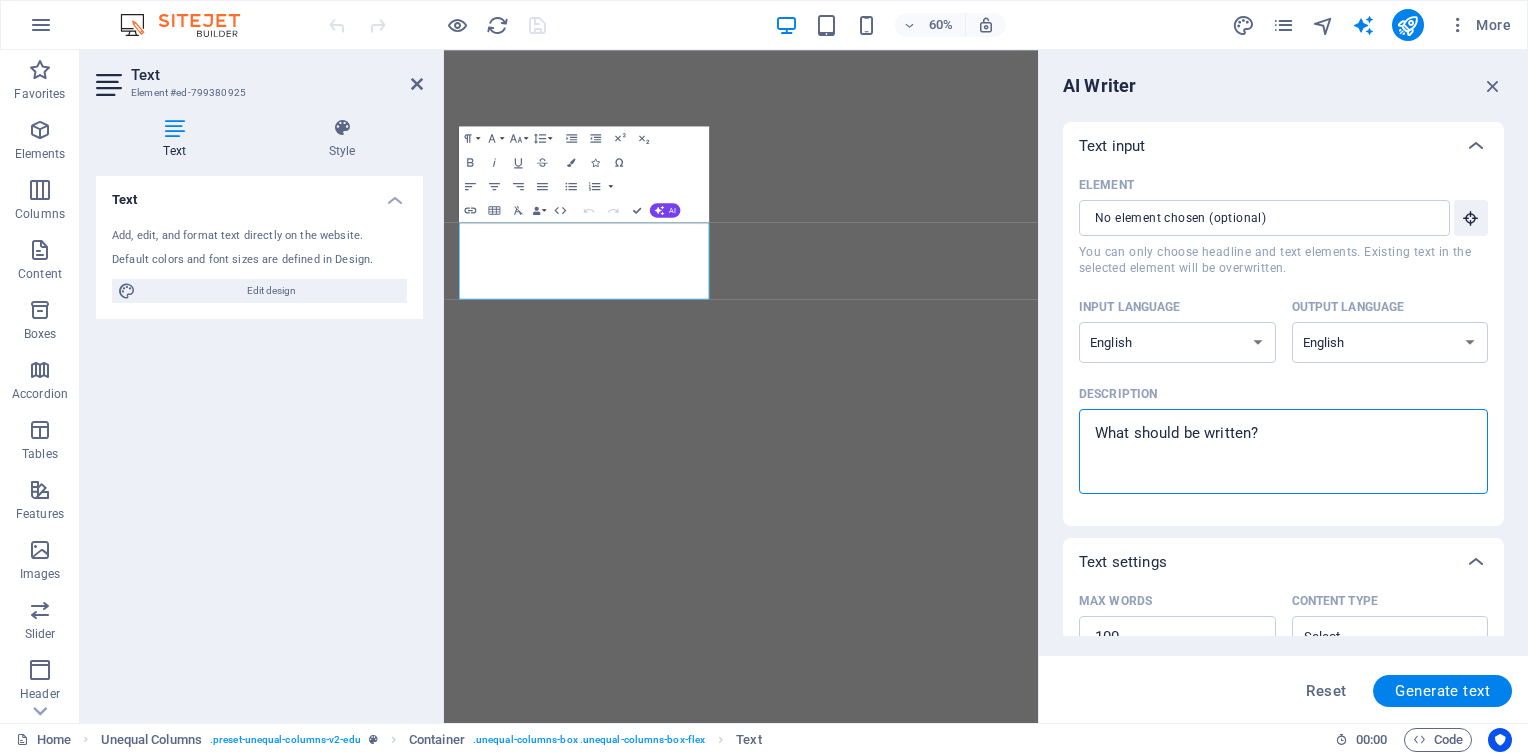 click on "Description x ​" at bounding box center (1283, 451) 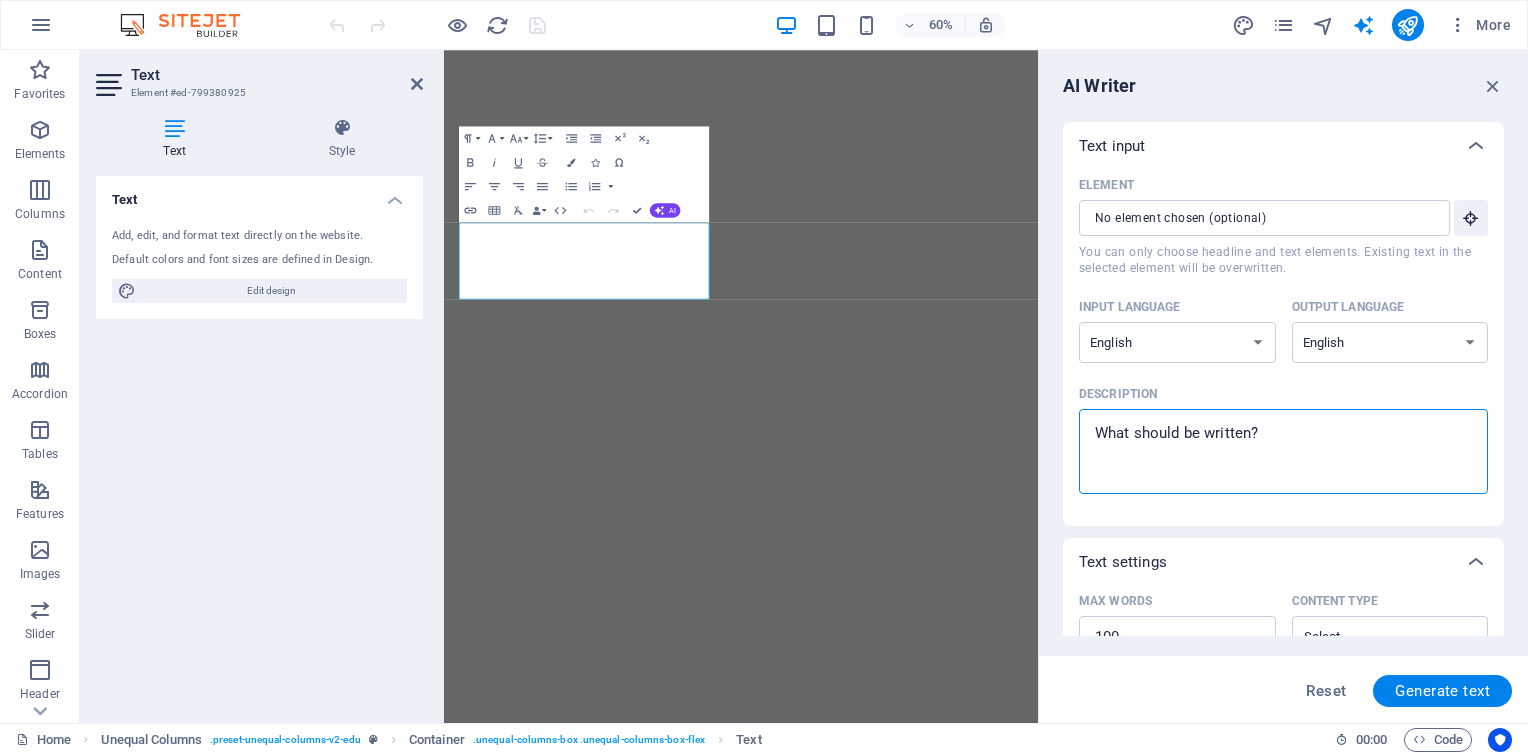 click on "Description x ​" at bounding box center (1283, 451) 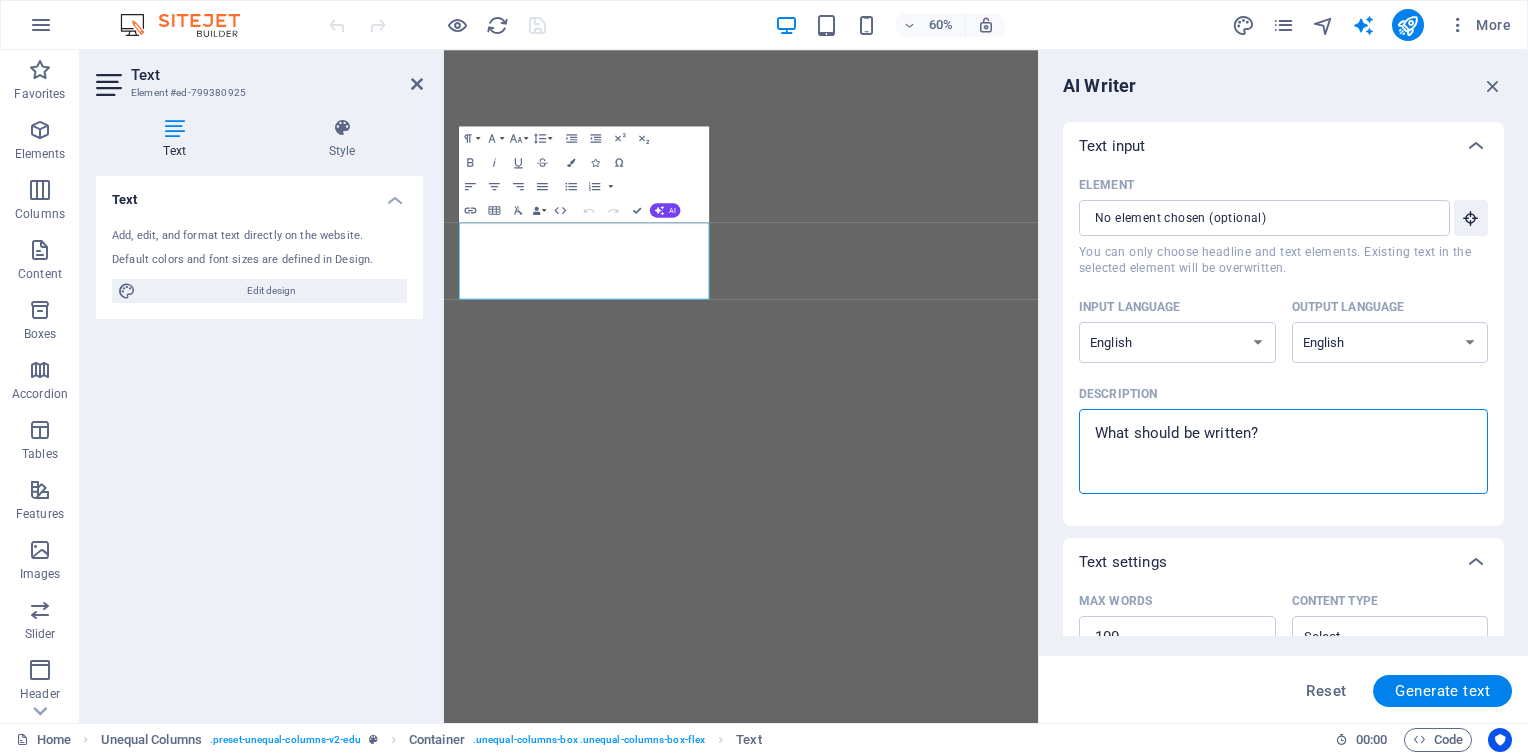 click on "Description x ​" at bounding box center [1283, 451] 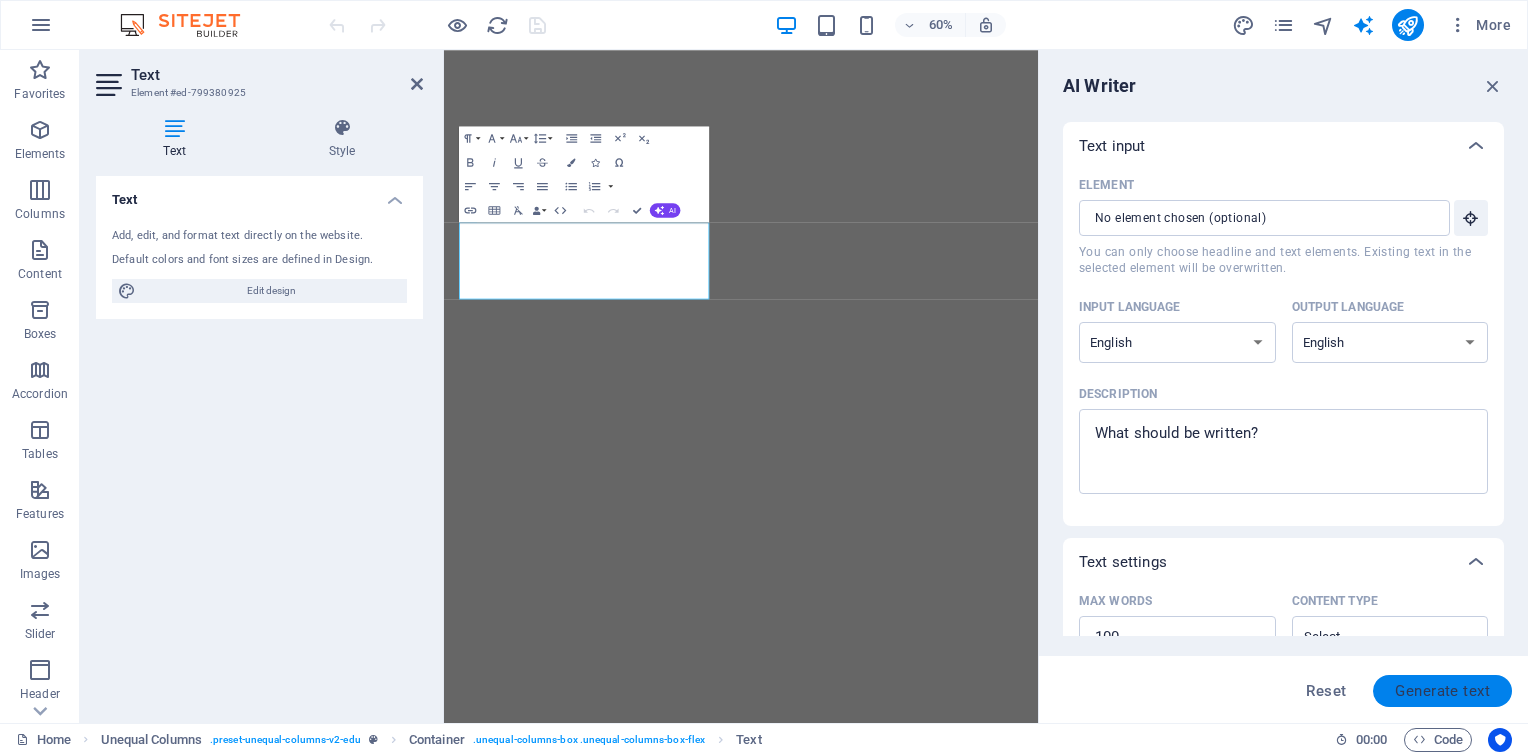 click on "Generate text" at bounding box center [1442, 691] 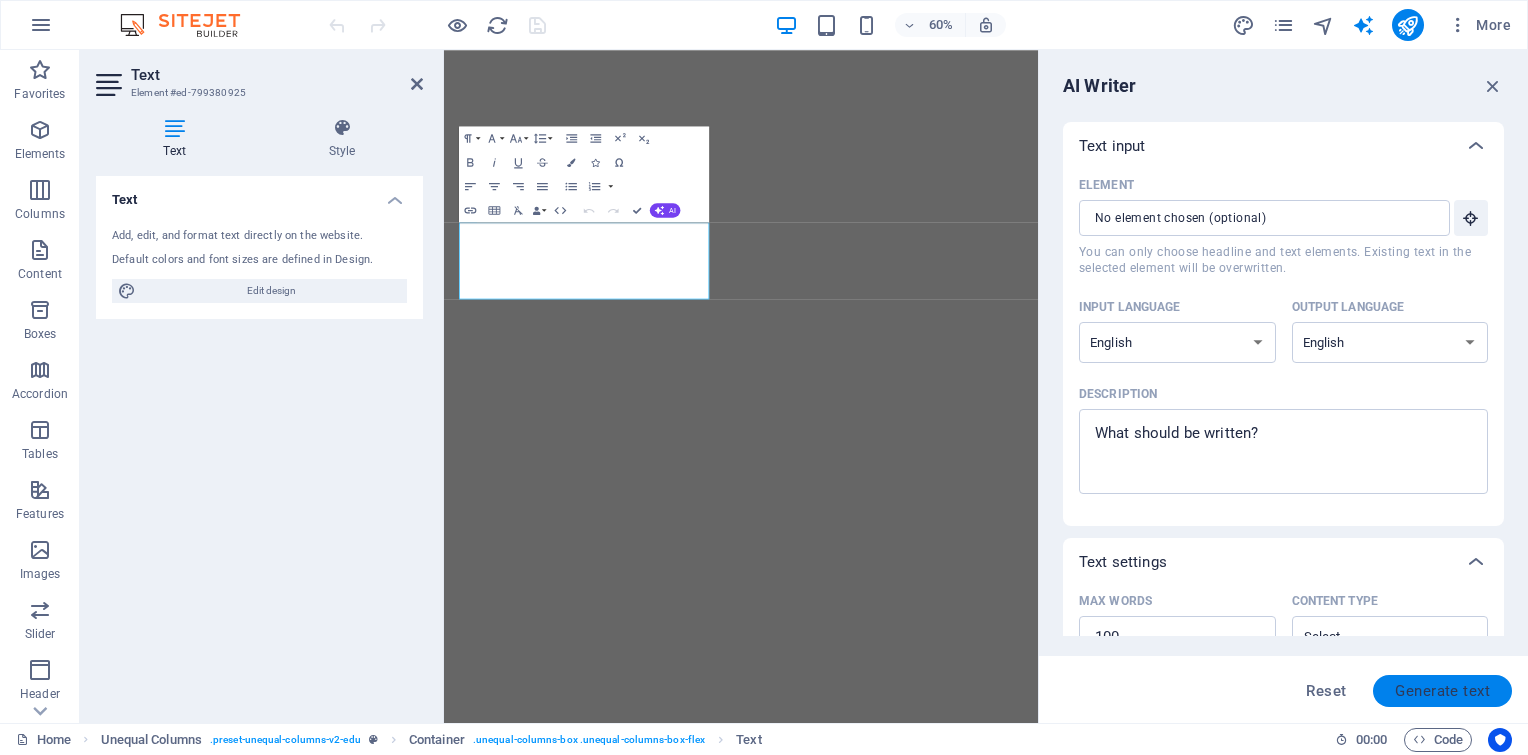 type on "x" 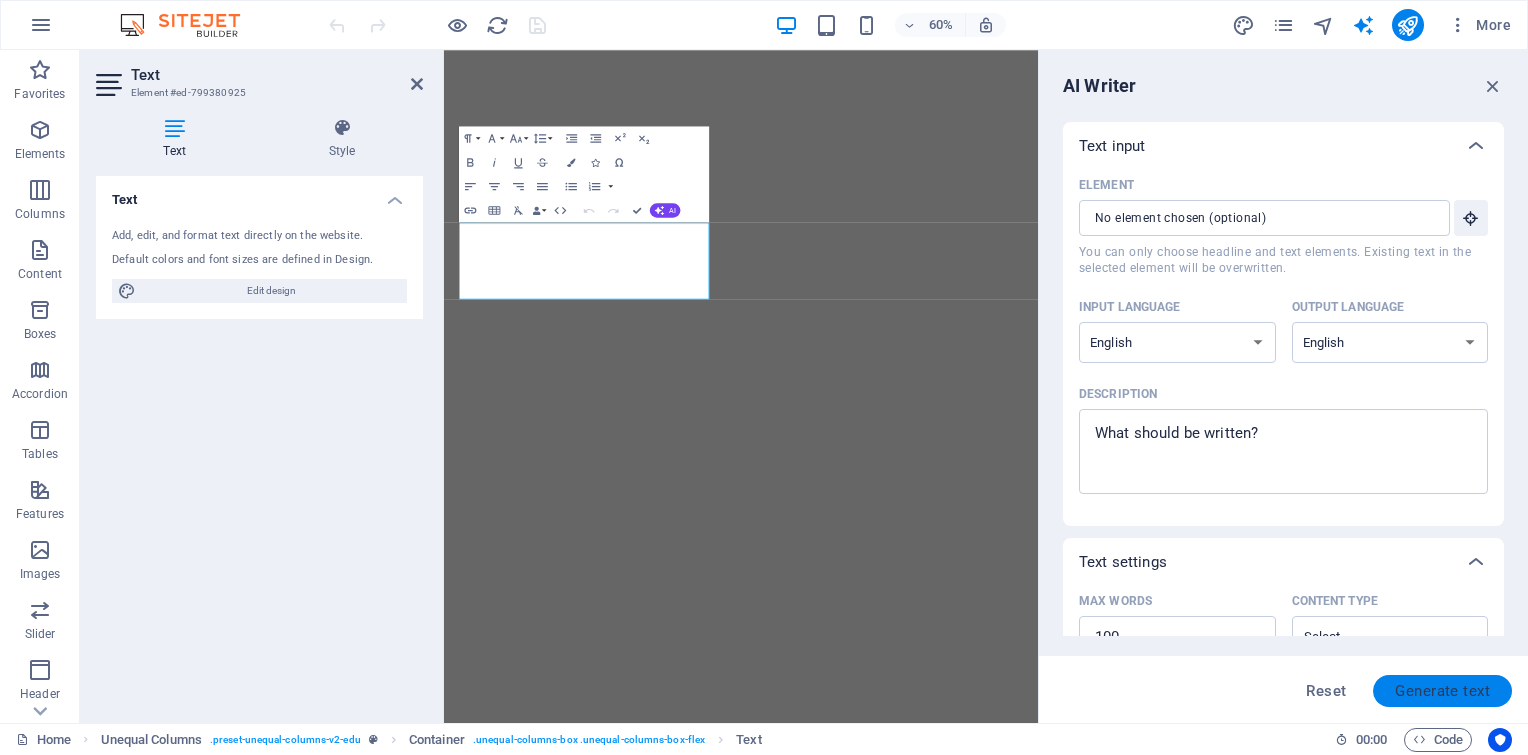 type on "x" 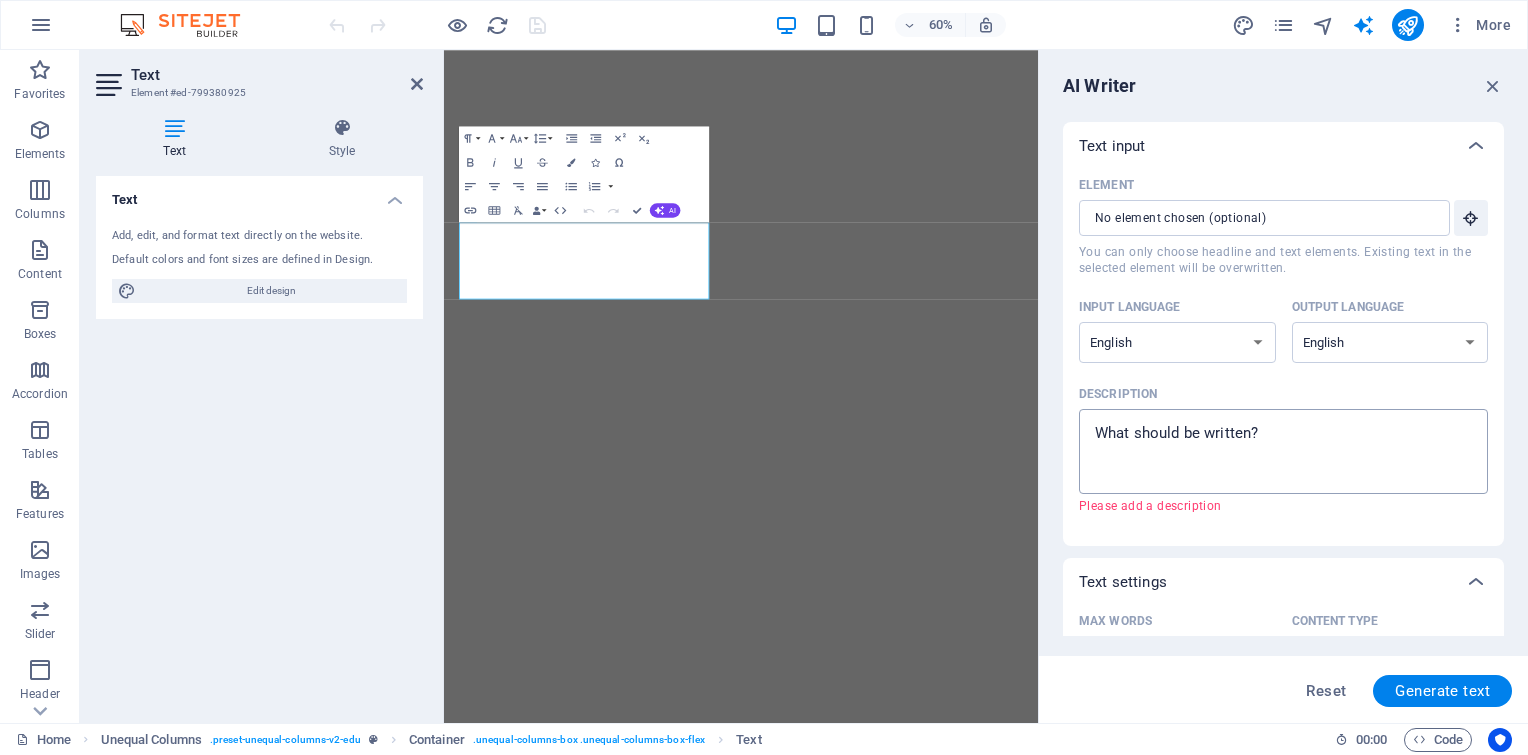 type on "x" 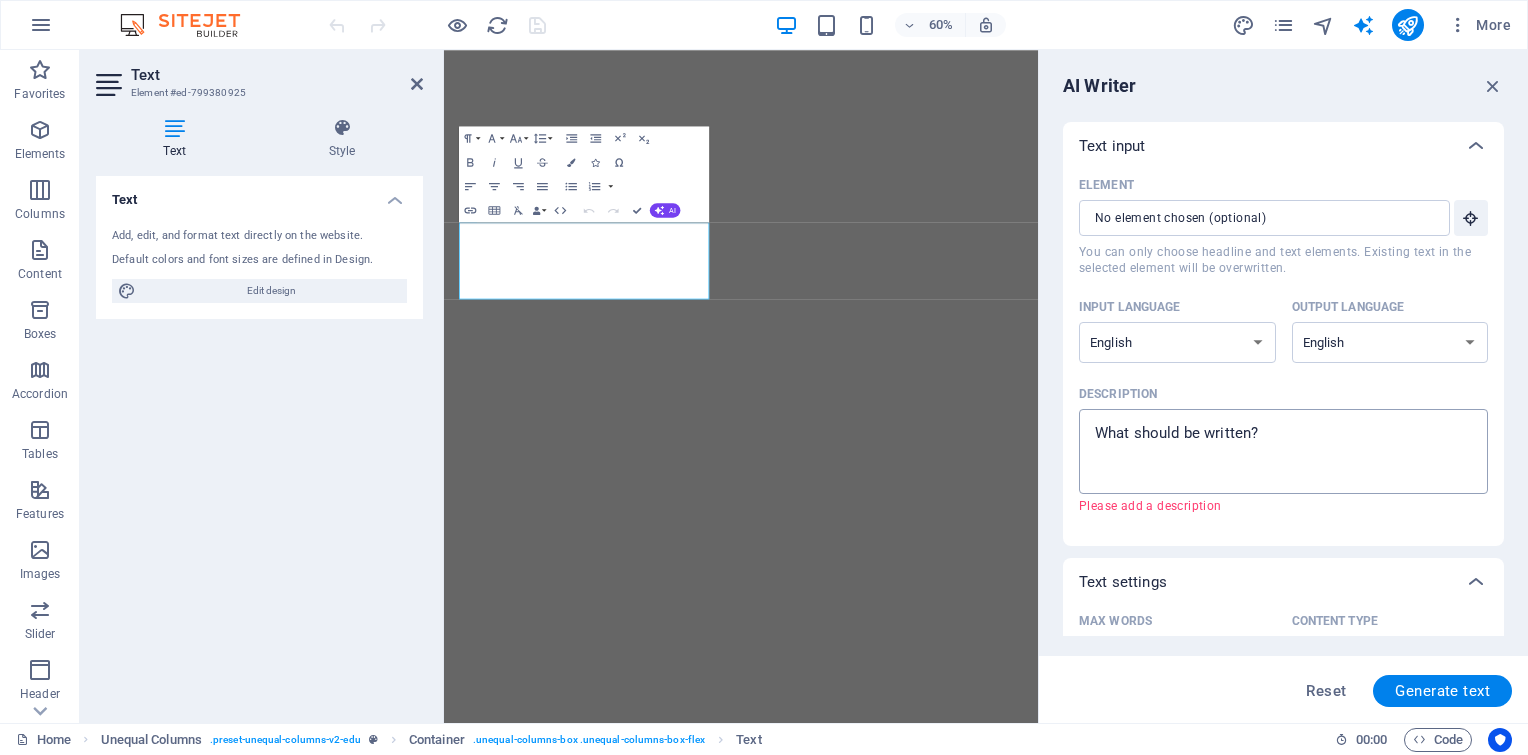 click on "Description x ​ Please add a description" at bounding box center (1283, 451) 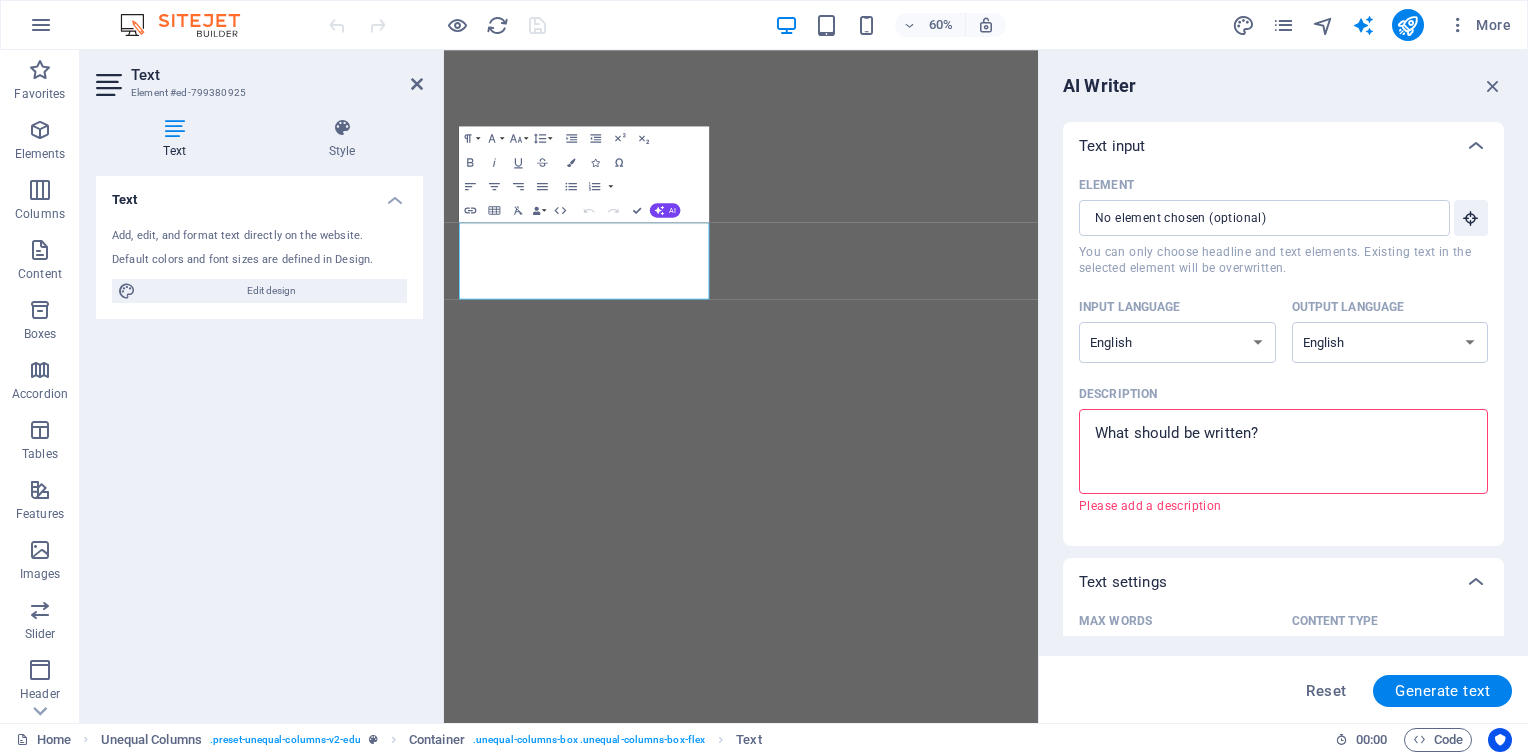 type on "t" 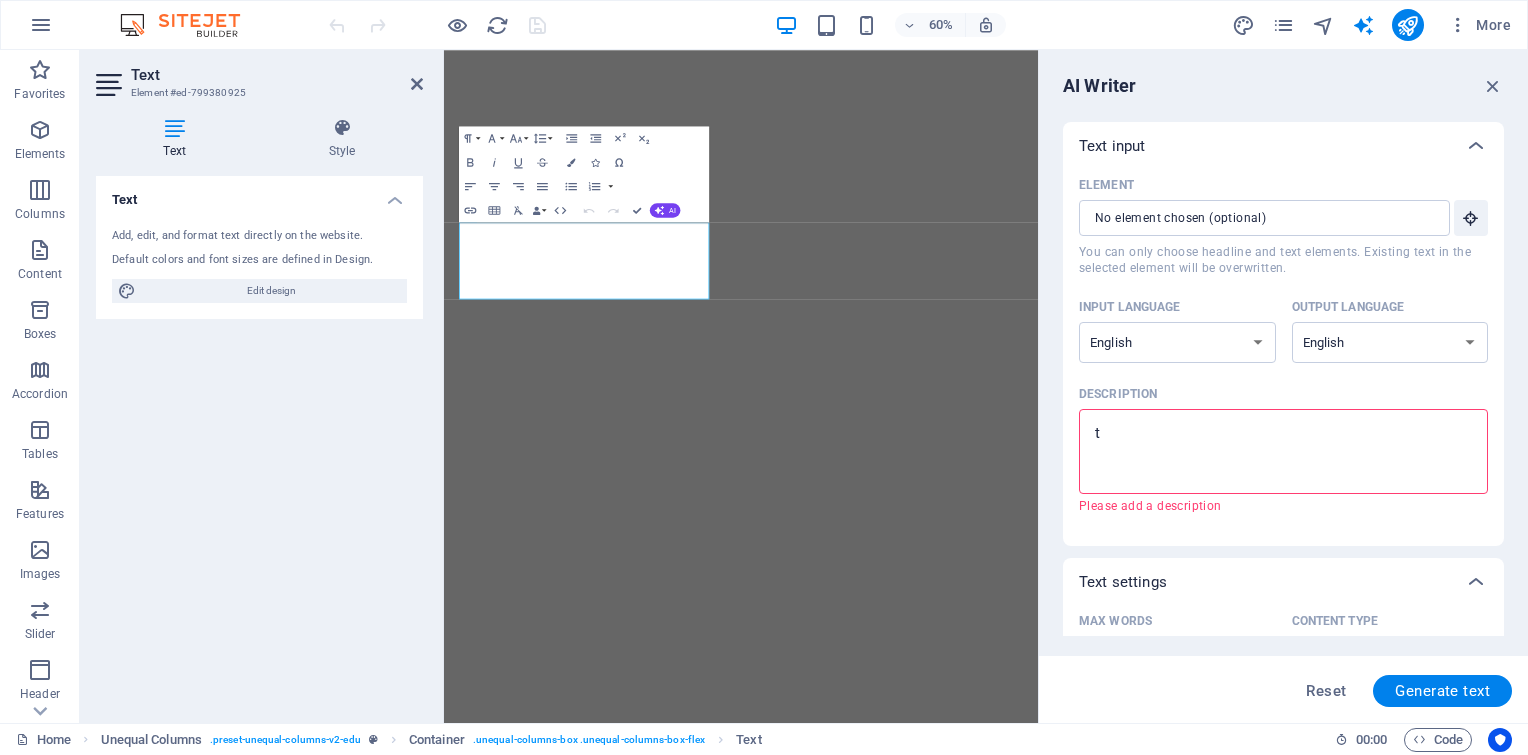 type on "te" 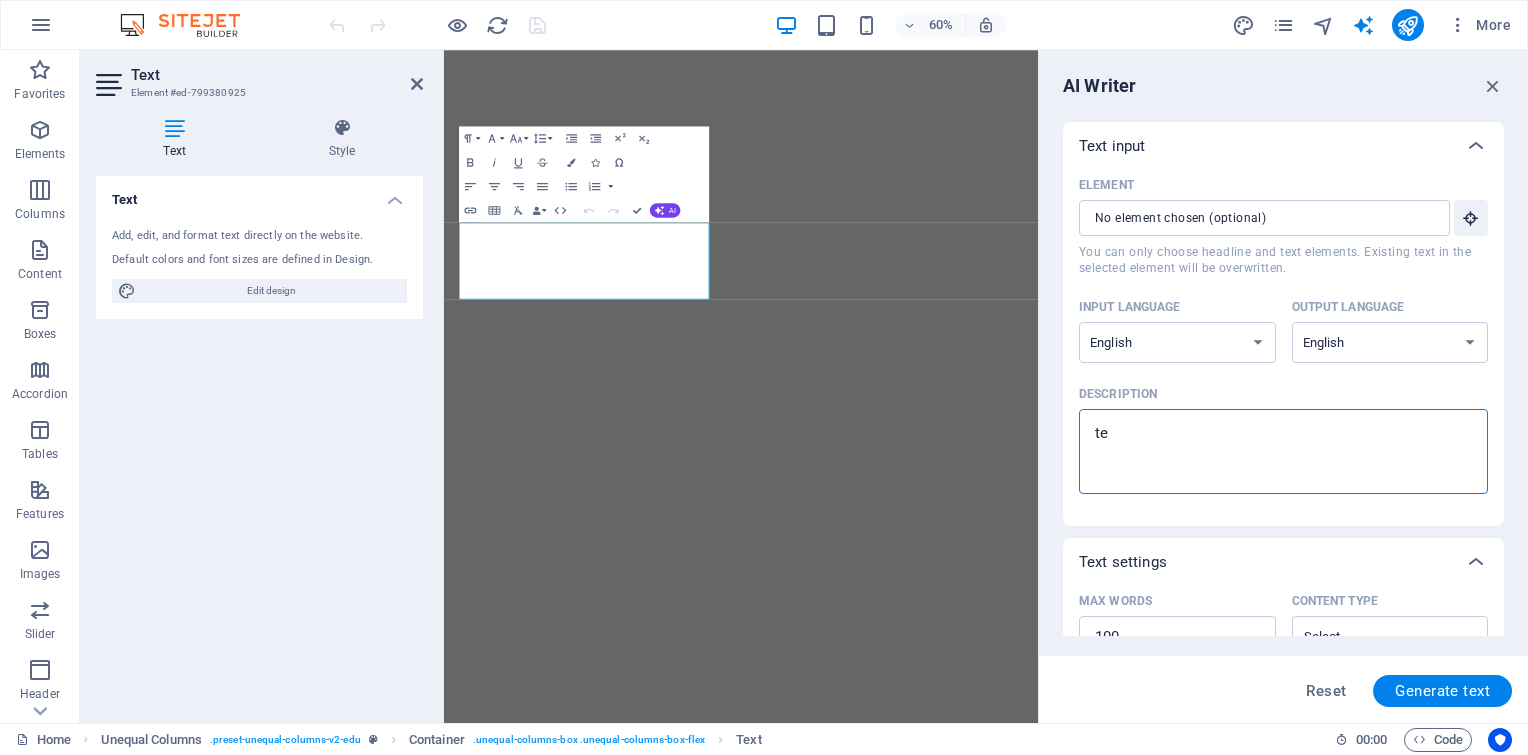 type on "tes" 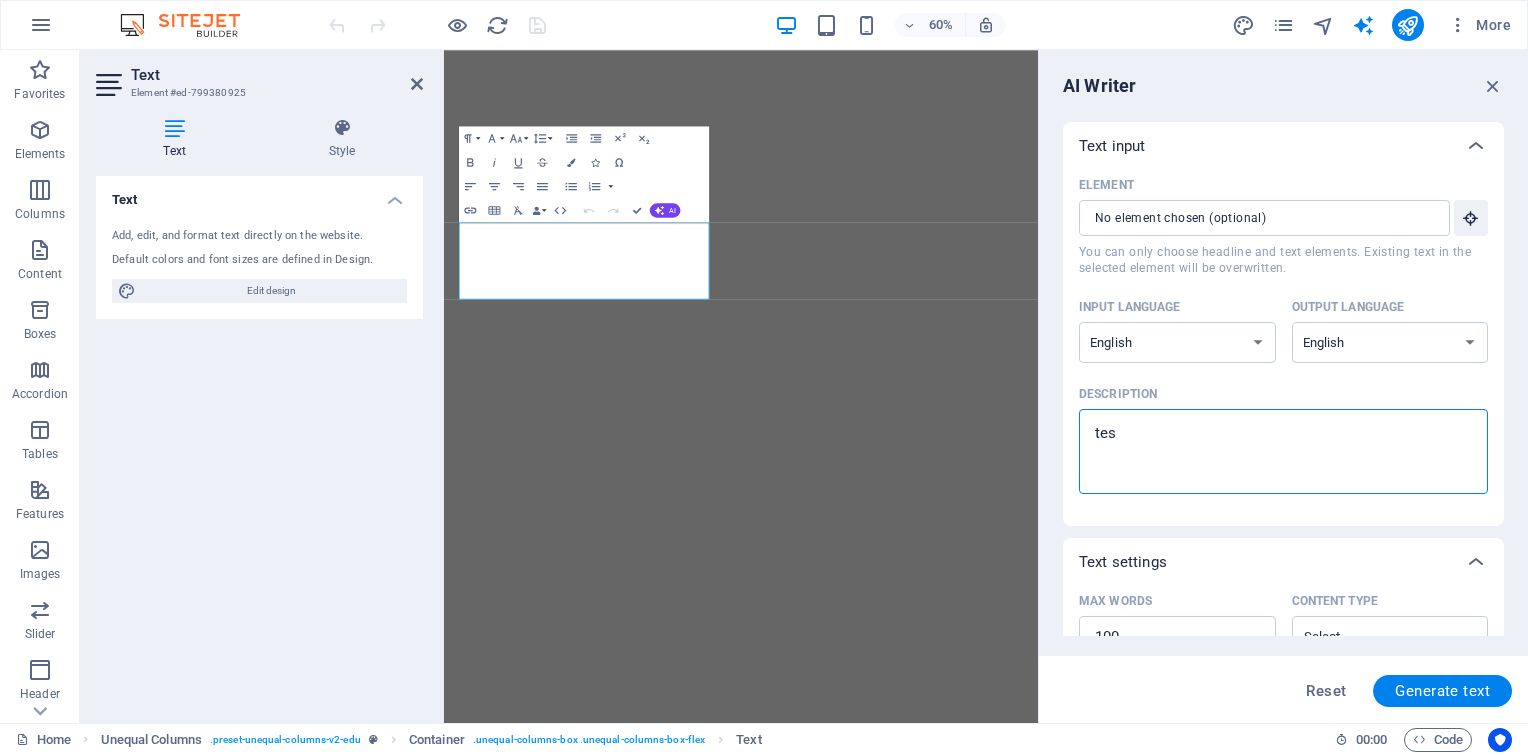 type on "x" 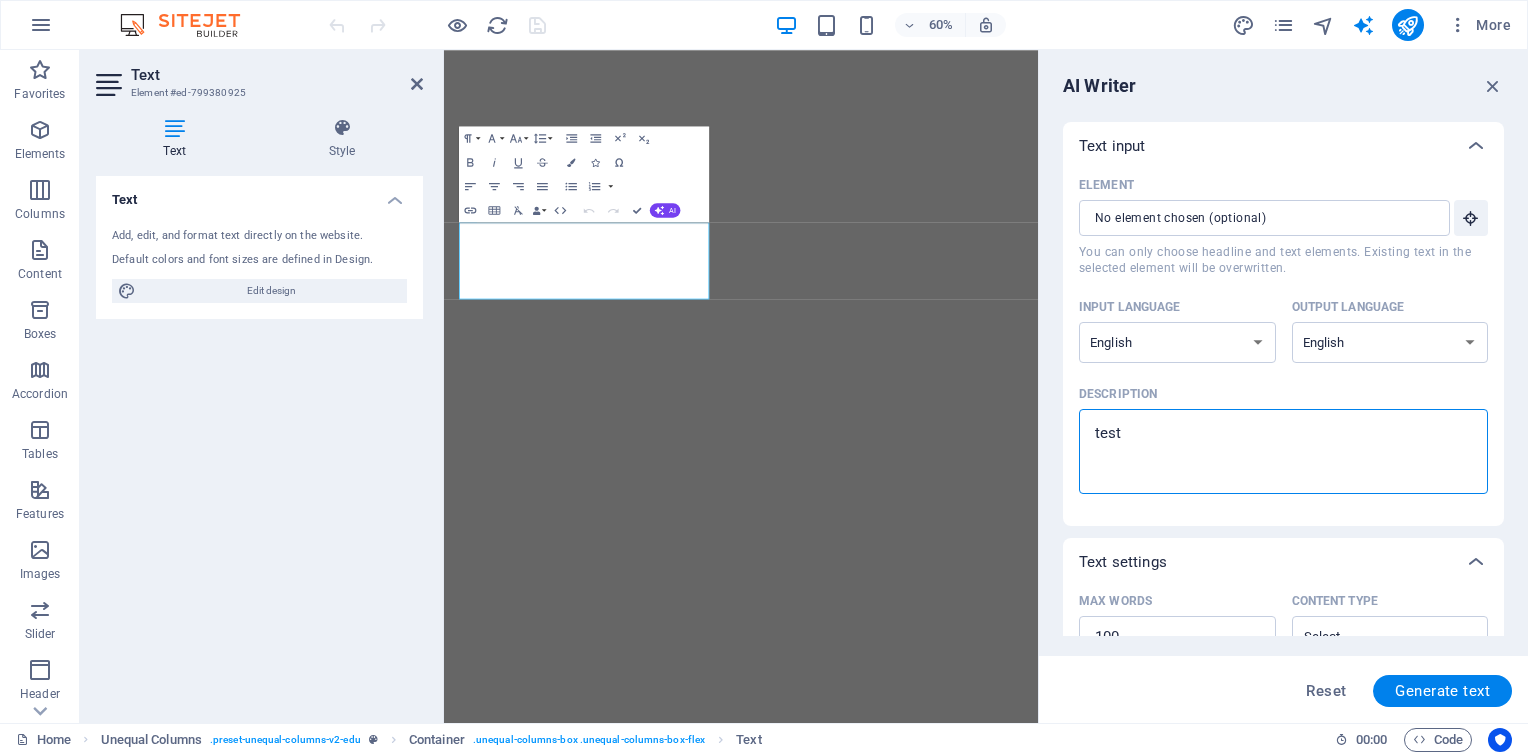 type on "testi" 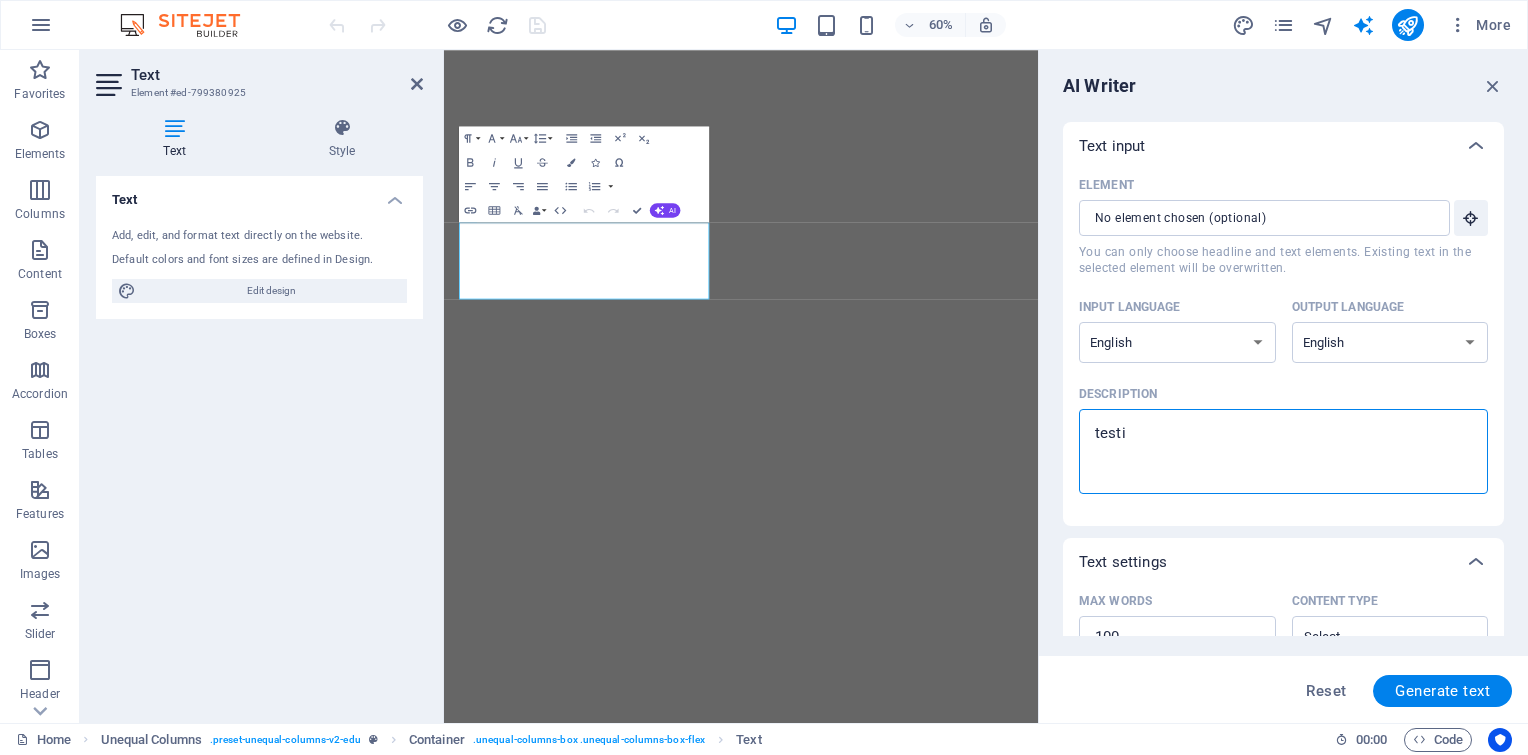 type on "testin" 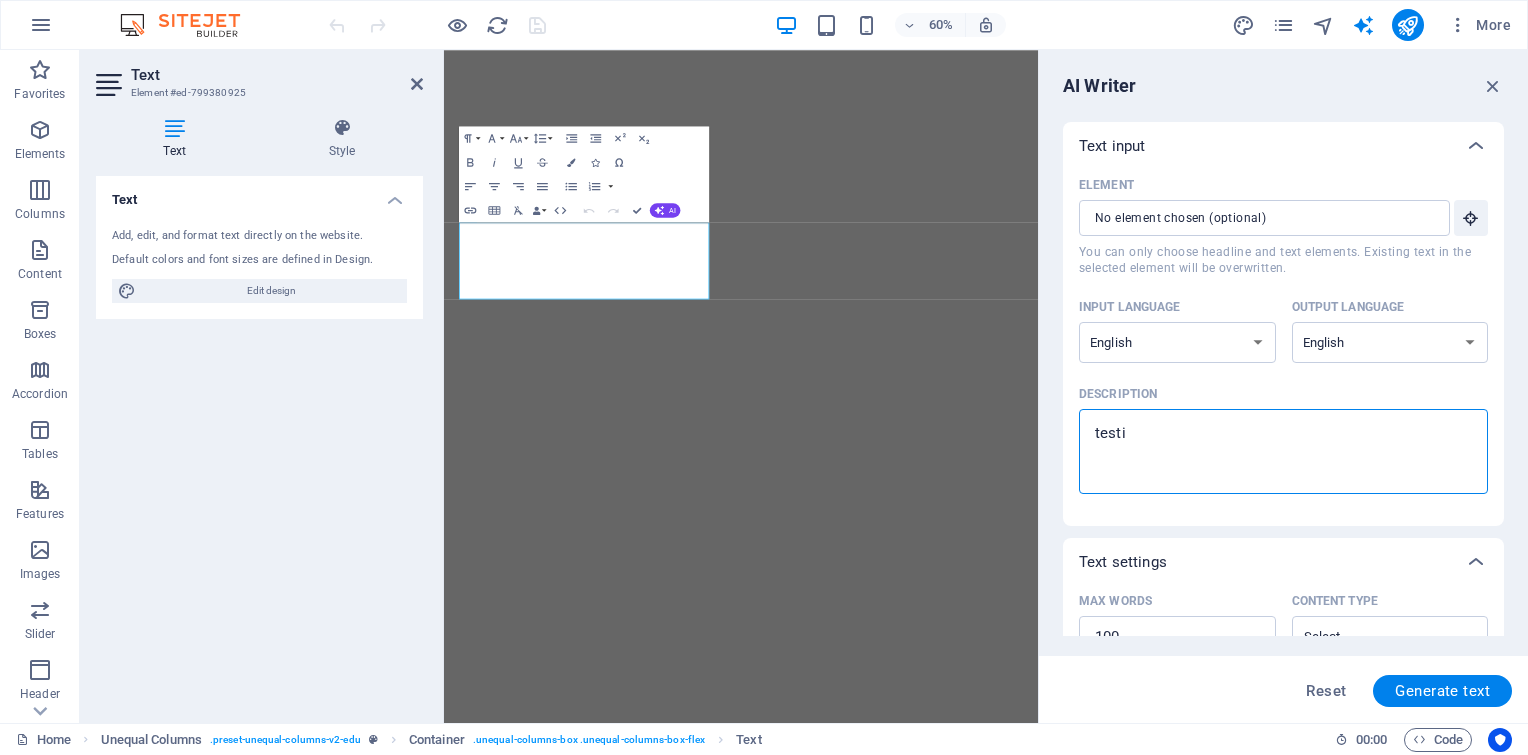 type on "x" 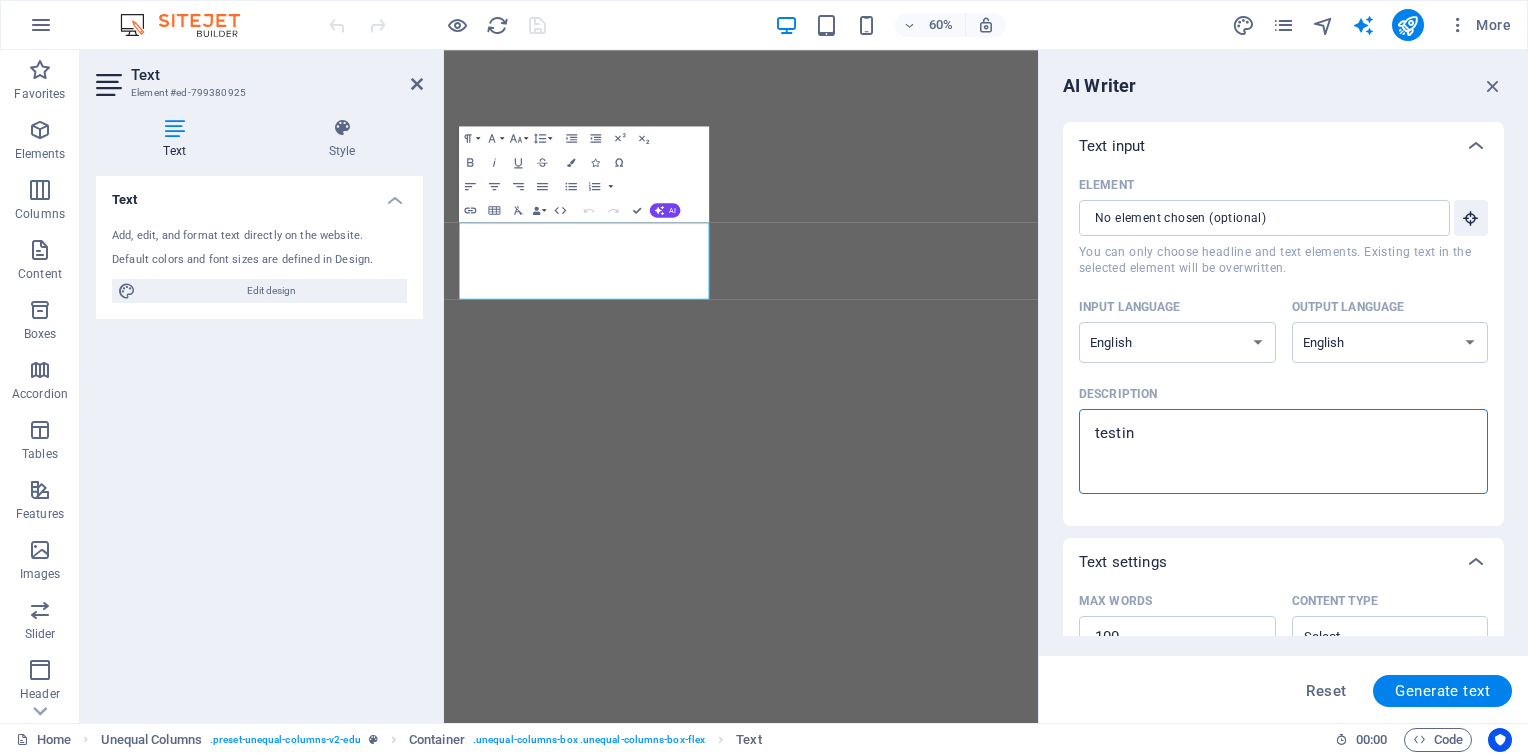 type on "testing" 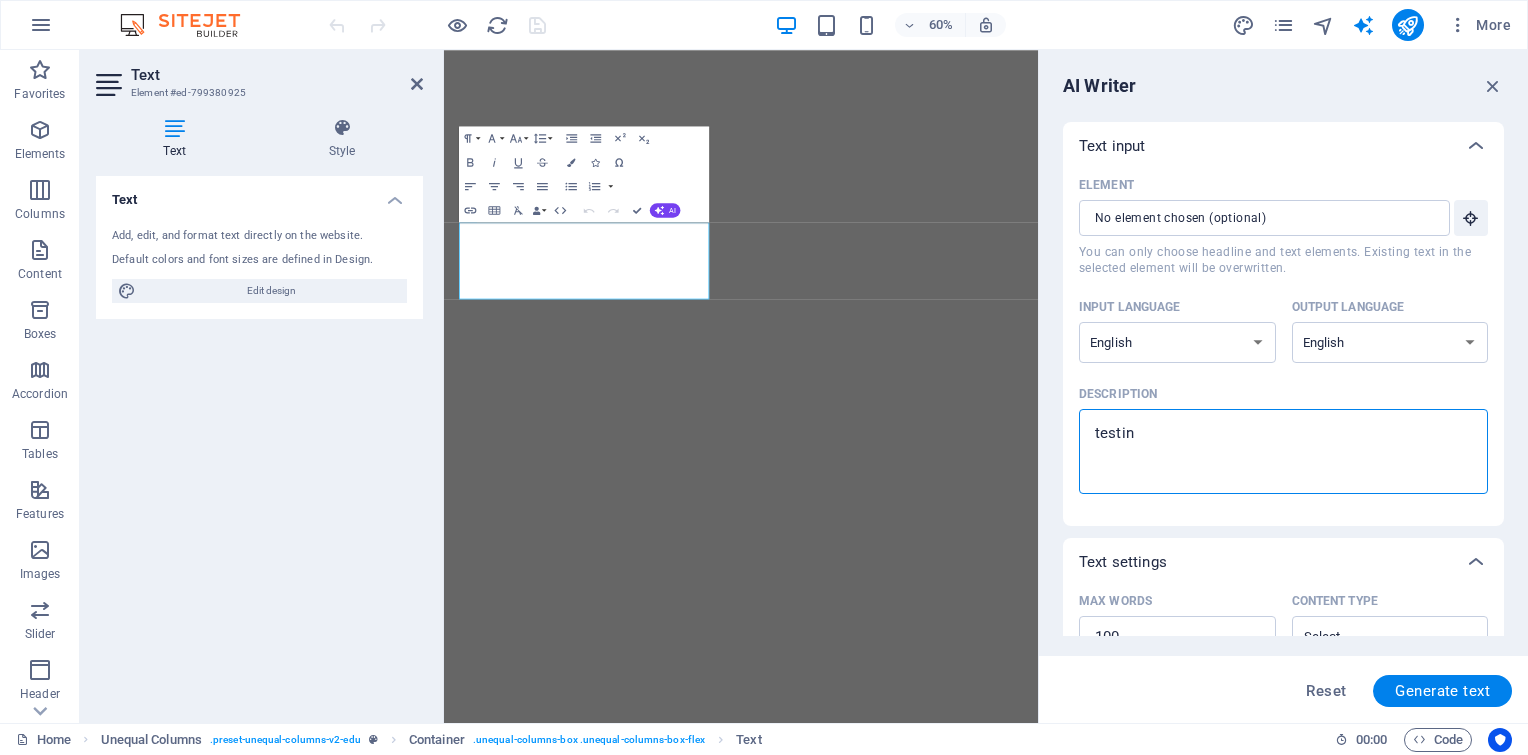 type on "x" 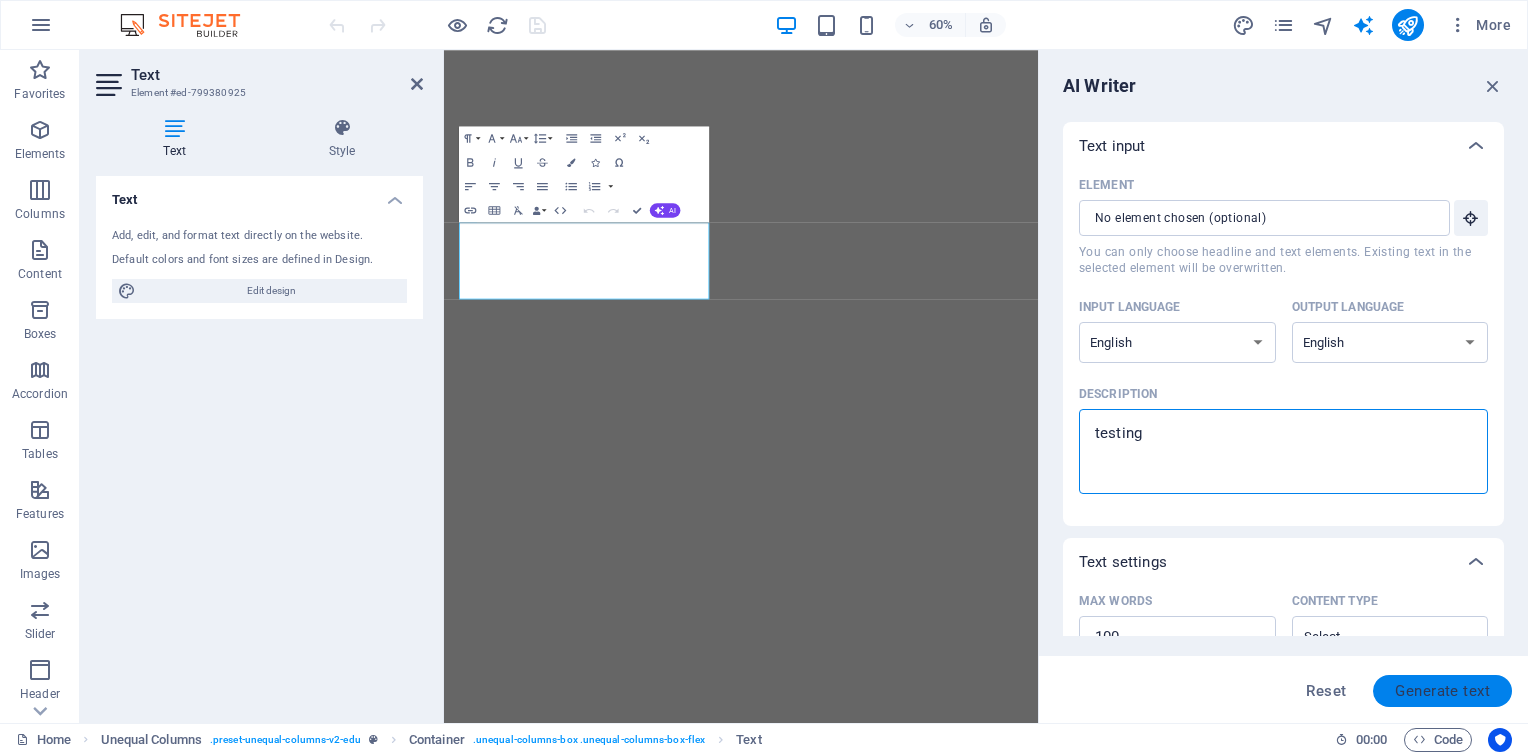 type on "testing" 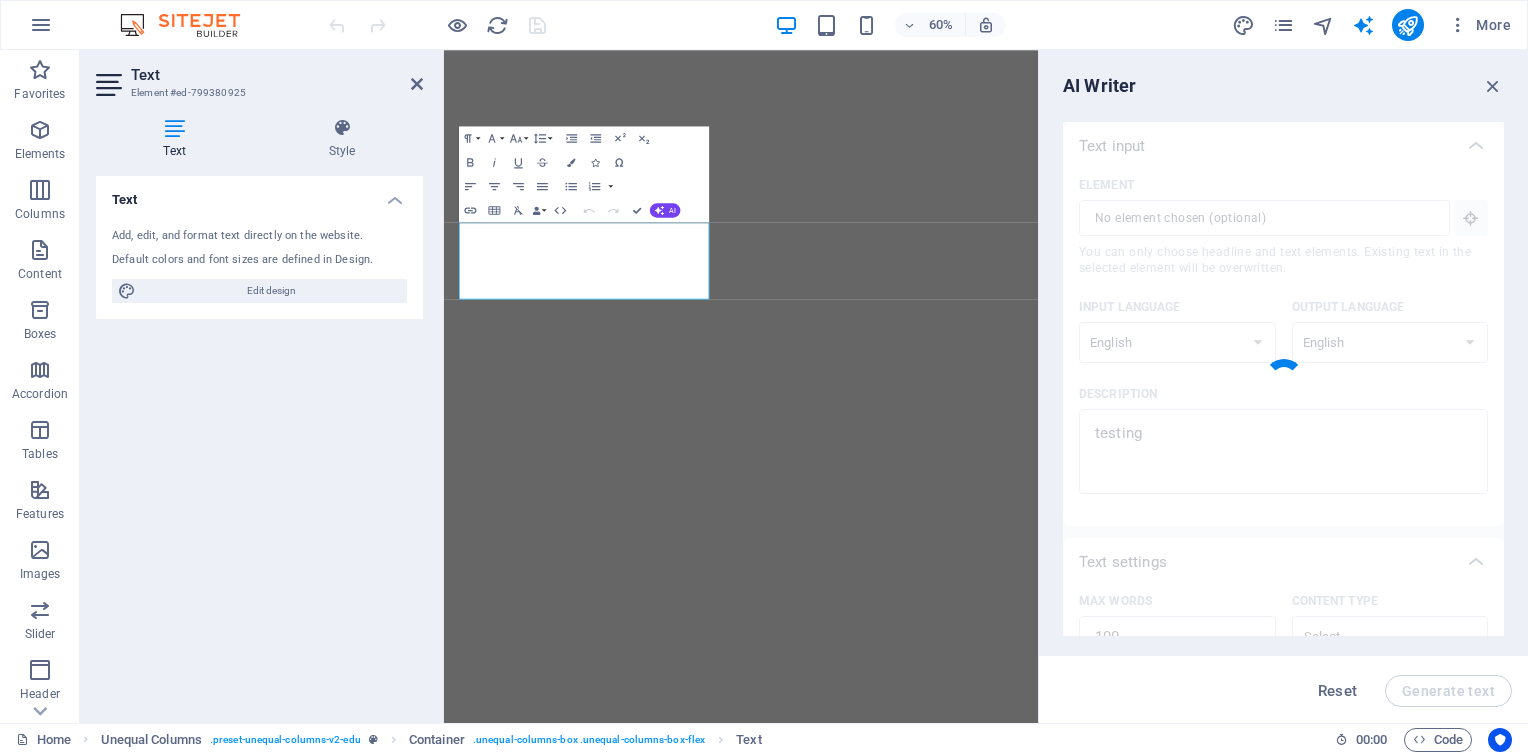 type on "x" 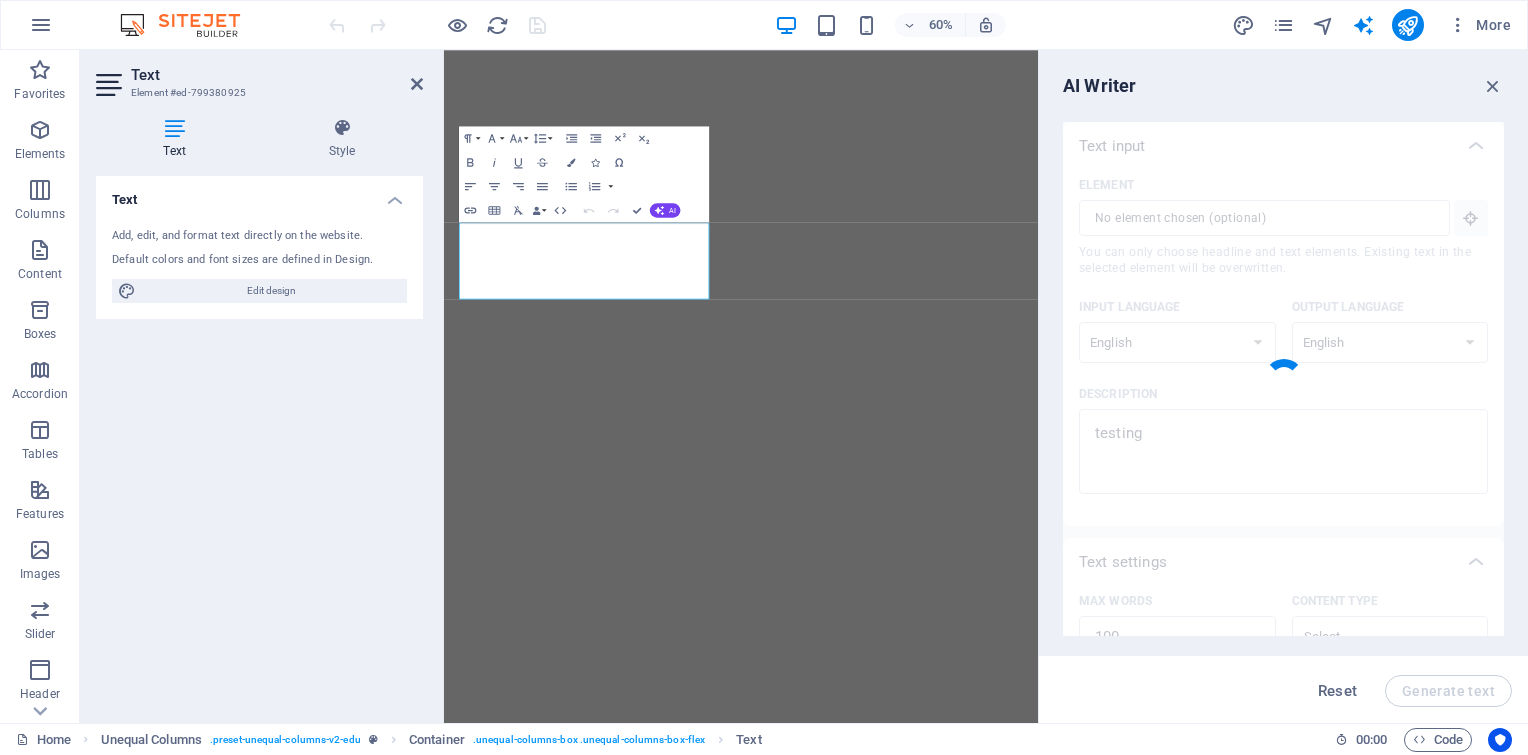 type on "Testing is a crucial process that ensures products meet desired quality standards and function as intended. It involves systematic evaluation through various methods, including unit testing, integration testing, and user acceptance testing. By identifying issues early, testing helps in minimizing risks, enhancing user experience, and ensuring reliability. Organizations that prioritize thorough testing benefit from improved performance and customer satisfaction, leading to greater trust and loyalty. Investing in comprehensive testing strategies is essential for delivering high-quality solutions that align with user expectations and market demands." 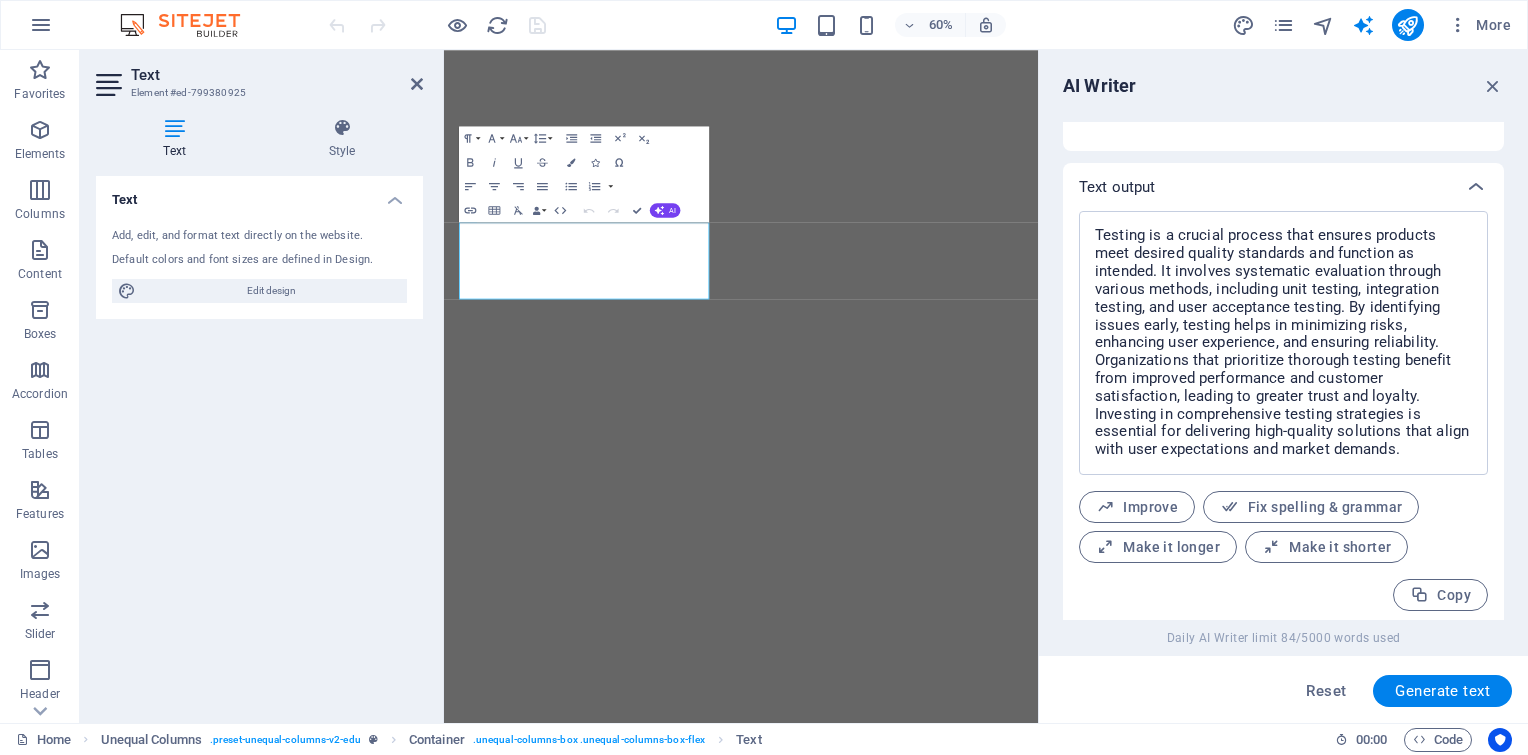 scroll, scrollTop: 718, scrollLeft: 0, axis: vertical 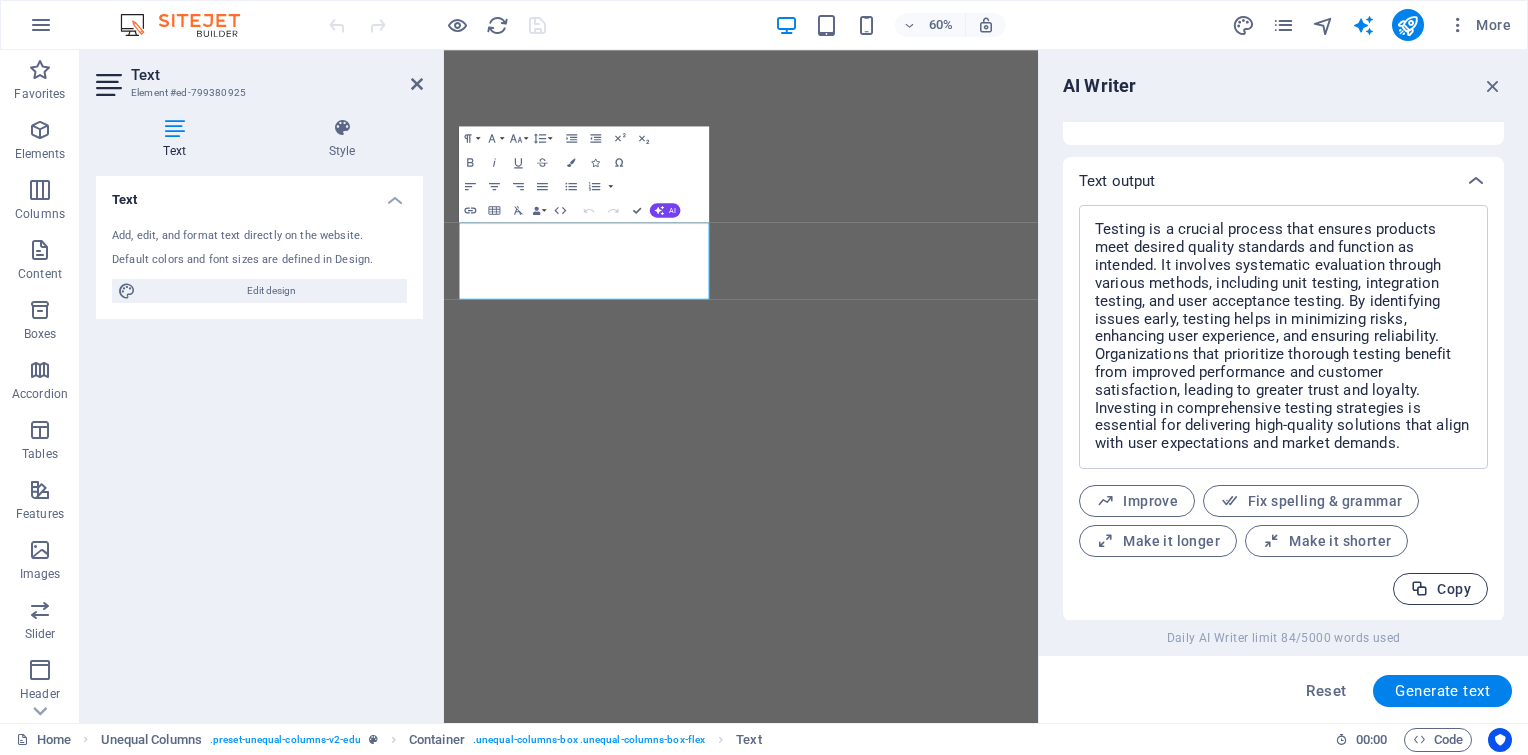 click at bounding box center (1419, 589) 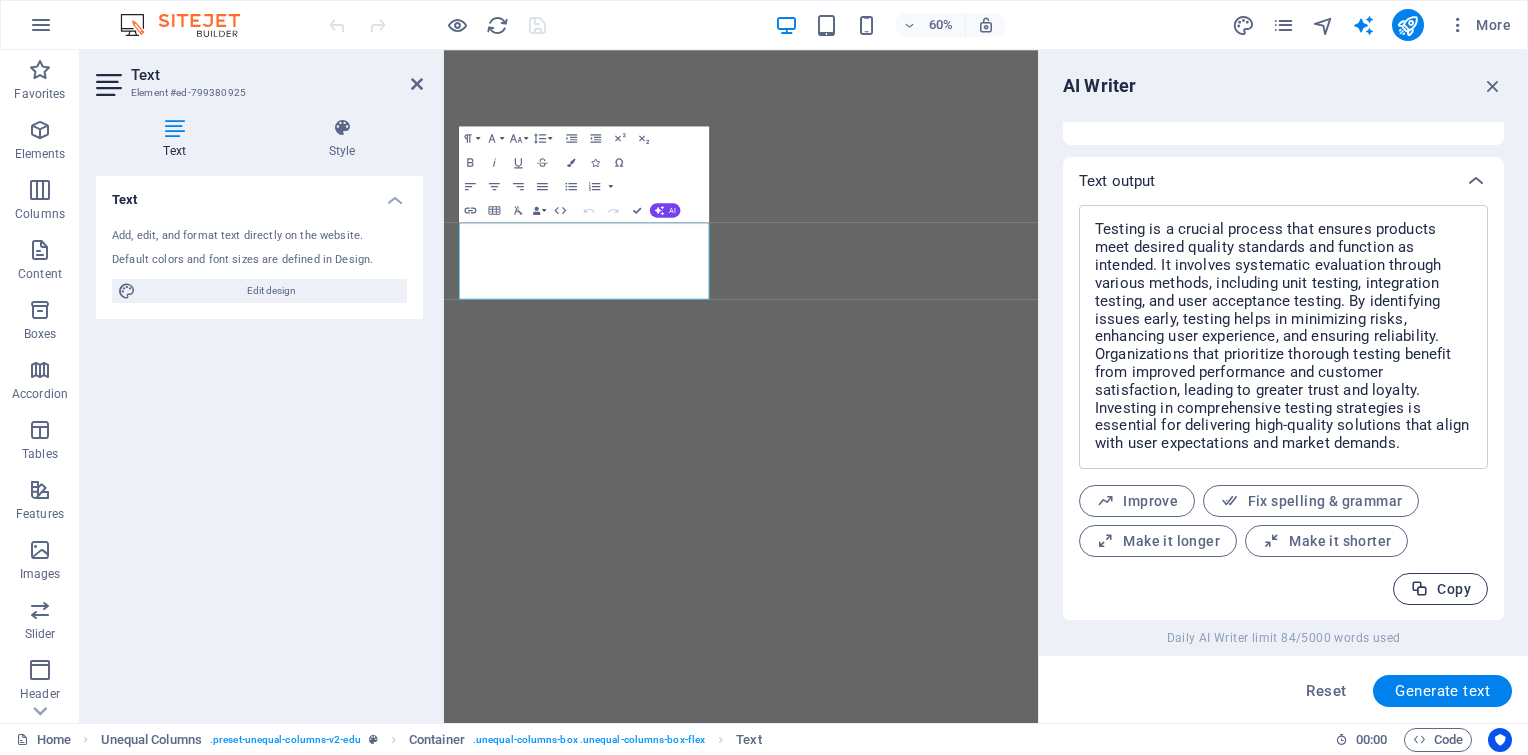 type on "x" 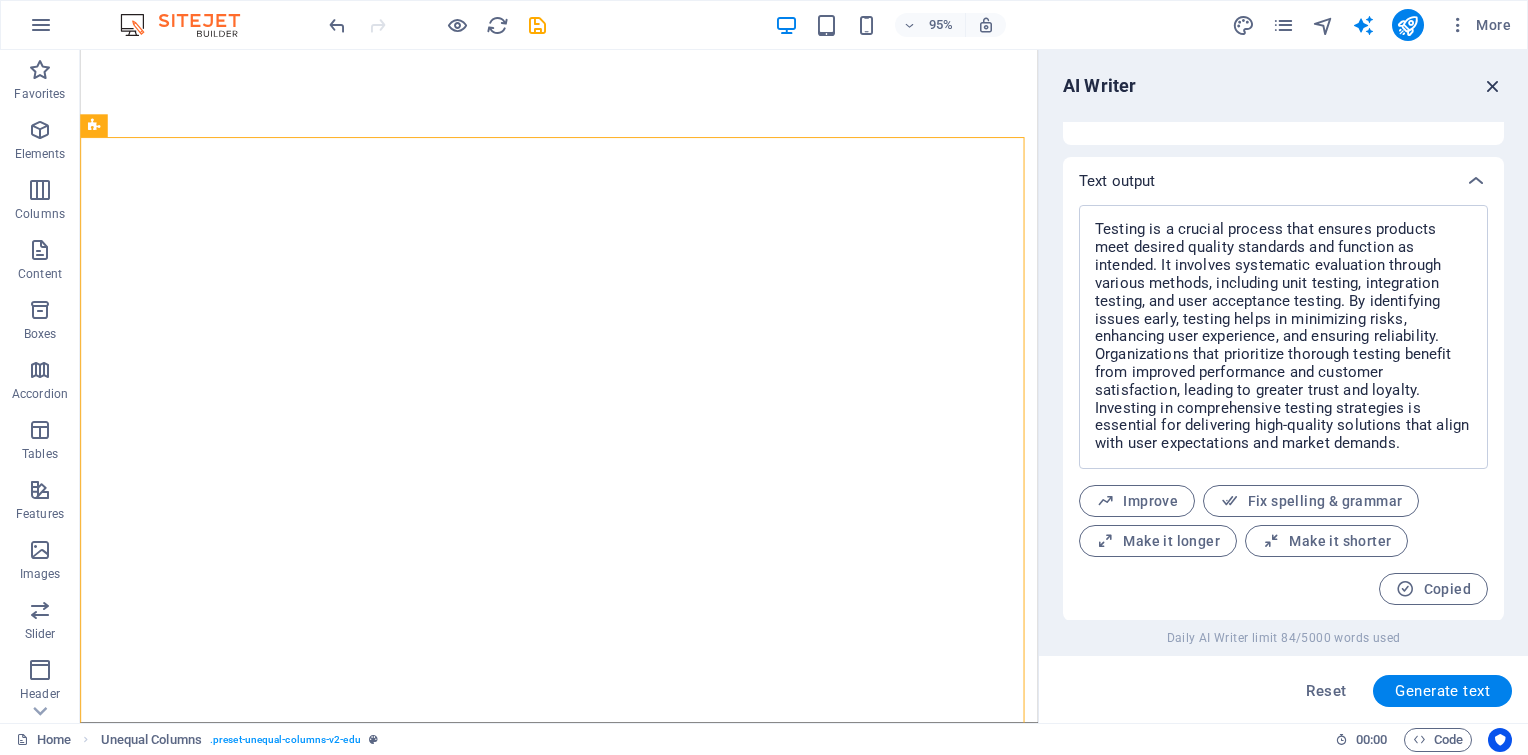 click at bounding box center (1493, 86) 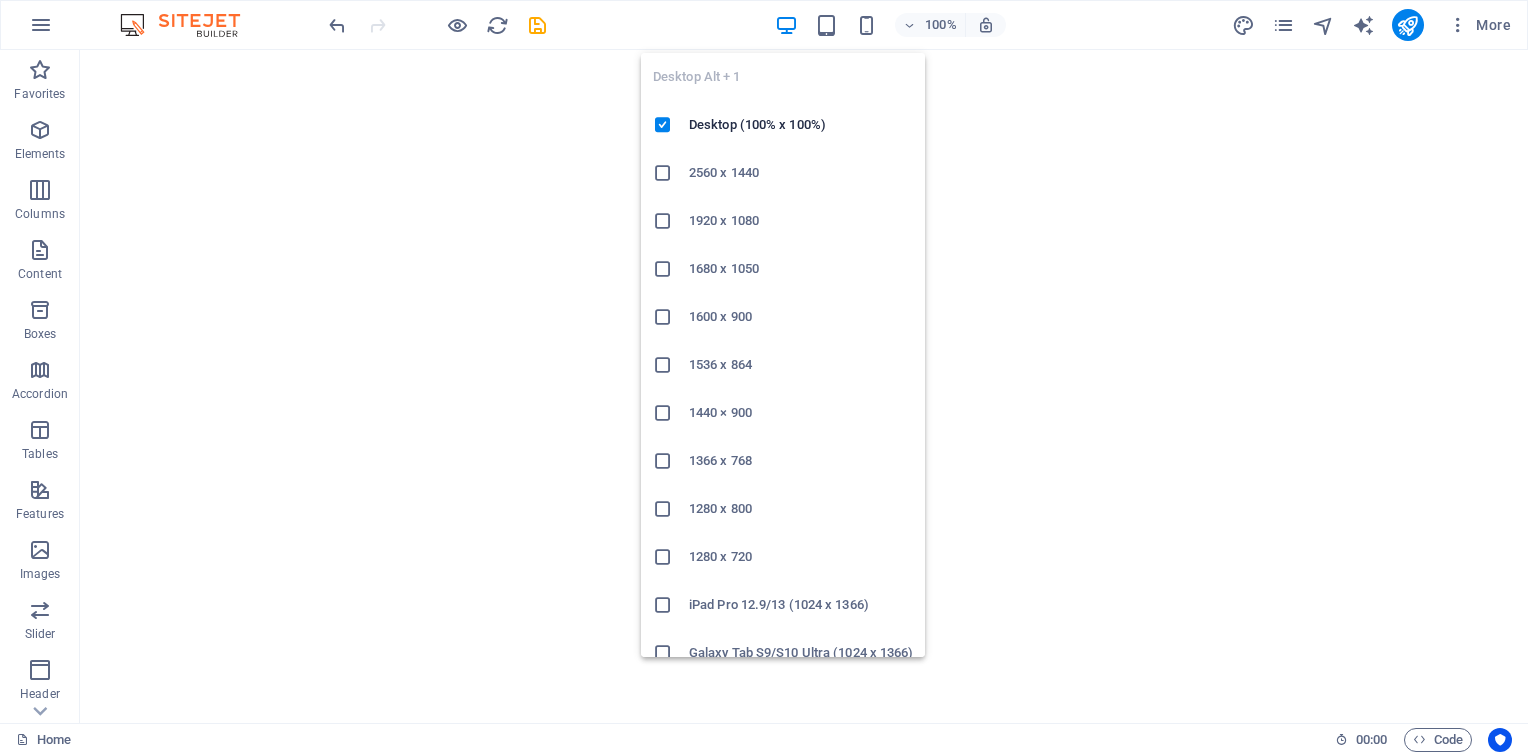click on "1920 x 1080" at bounding box center [801, 221] 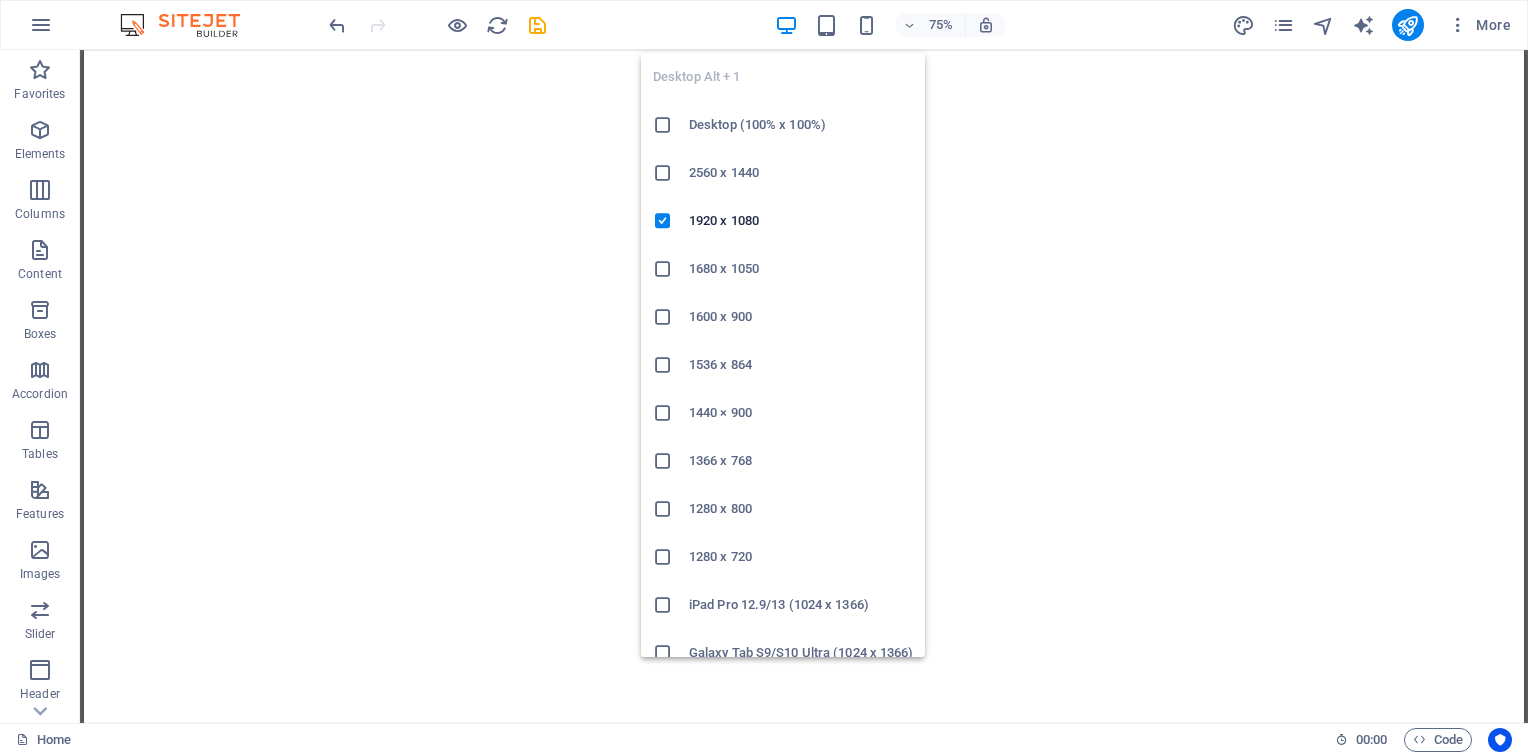 click on "Desktop (100% x 100%)" at bounding box center [801, 125] 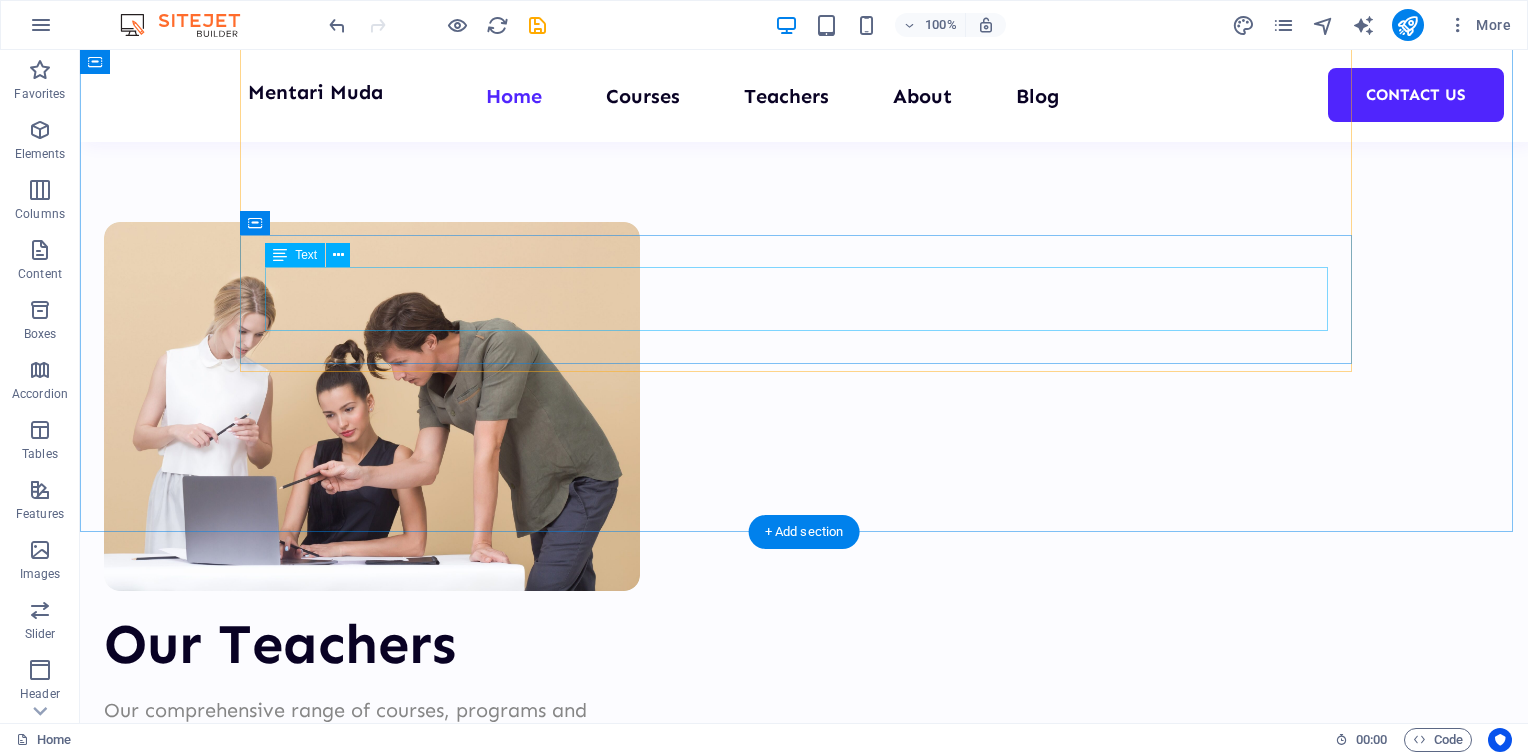 scroll, scrollTop: 7550, scrollLeft: 0, axis: vertical 